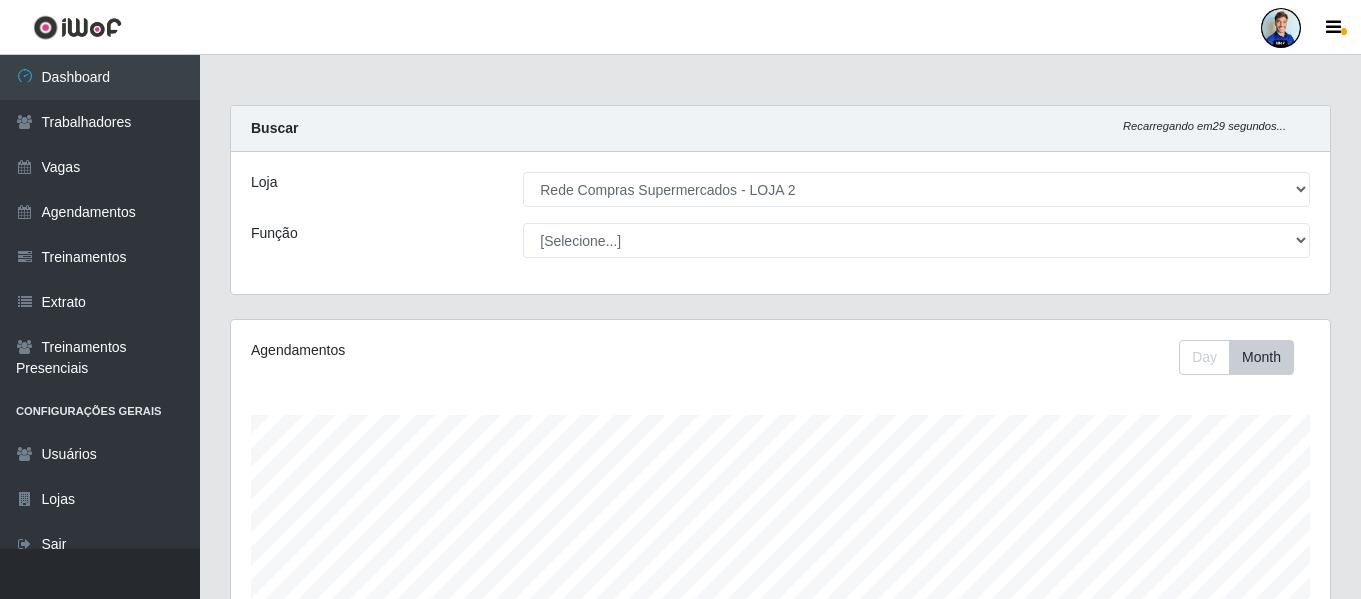 select on "161" 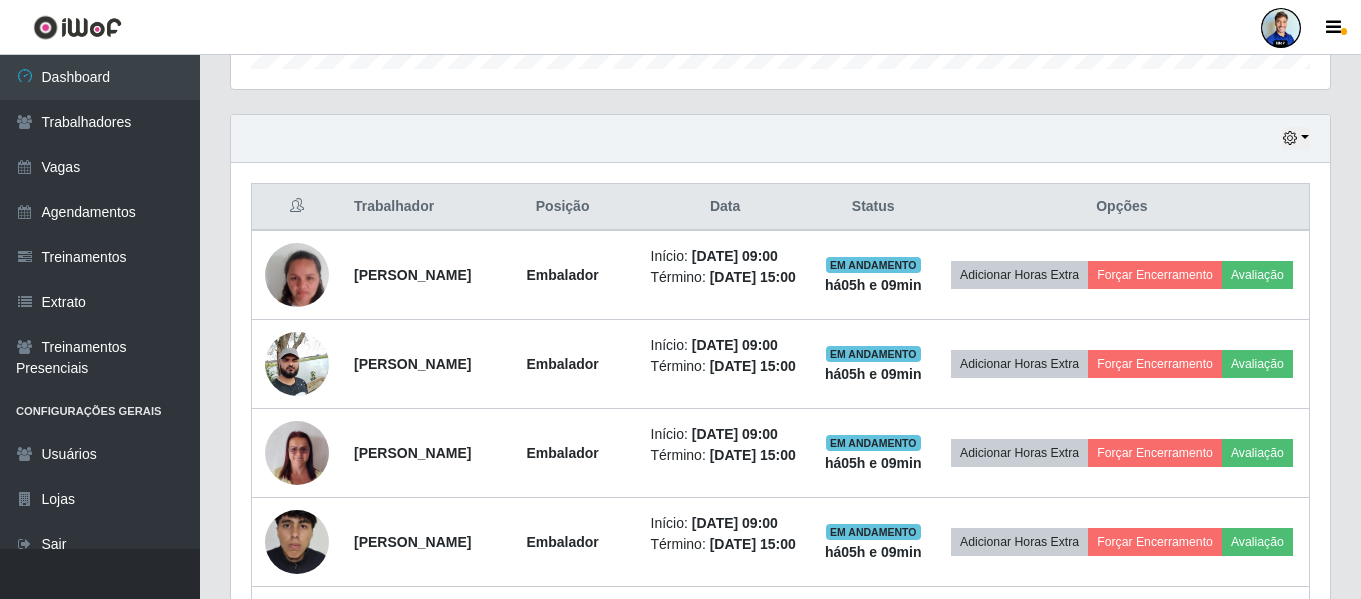scroll, scrollTop: 999585, scrollLeft: 998901, axis: both 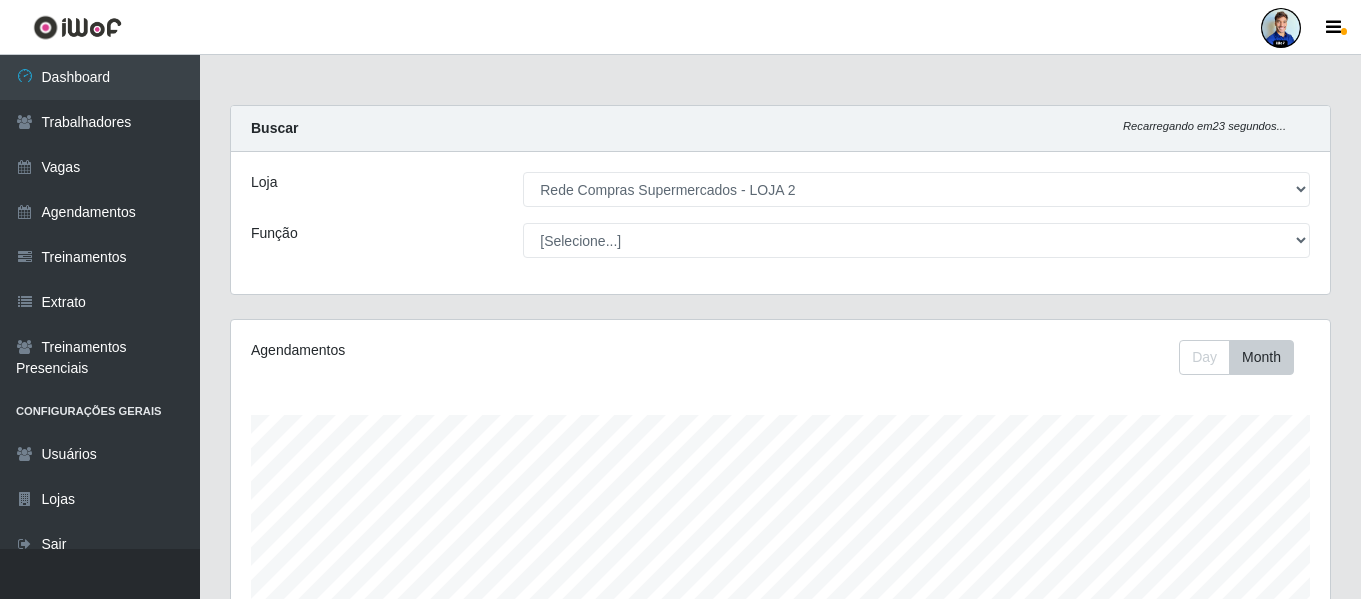 click at bounding box center [1281, 28] 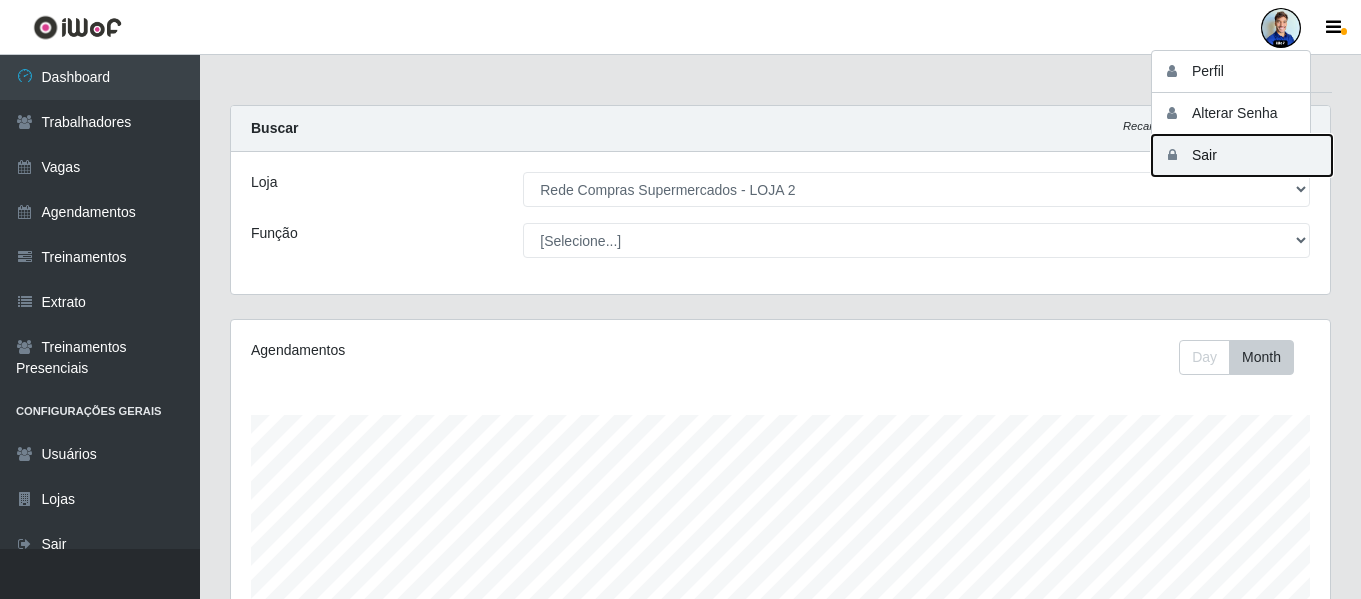 click on "Sair" at bounding box center (1242, 155) 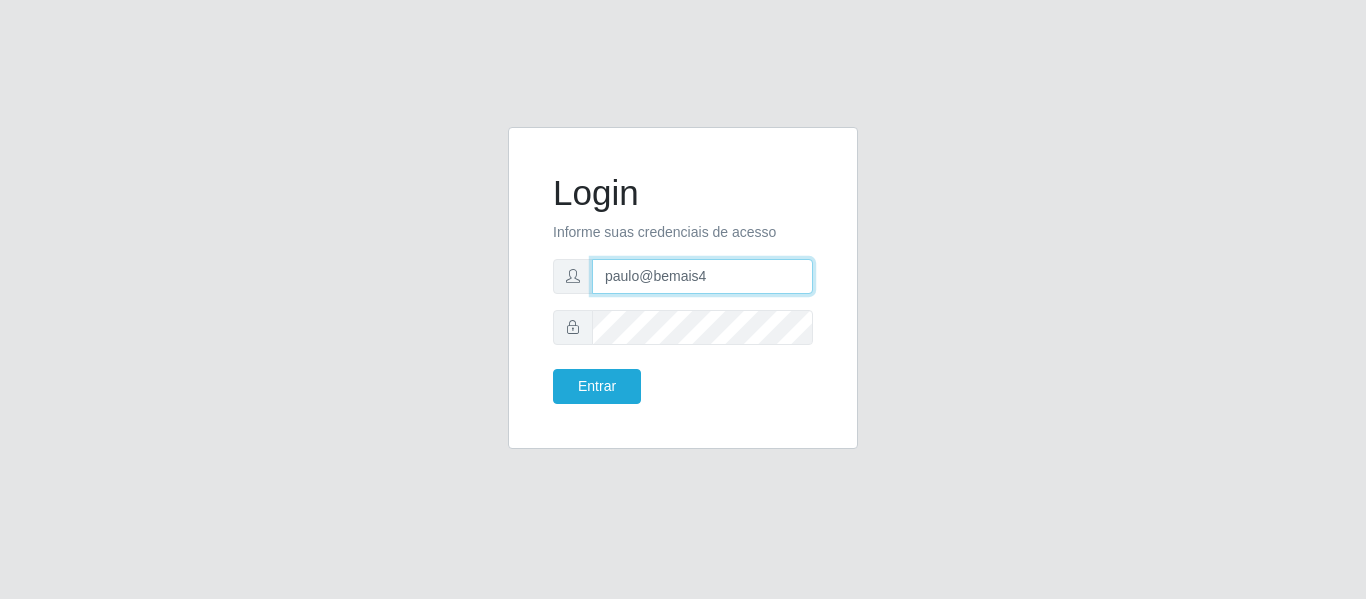 drag, startPoint x: 717, startPoint y: 268, endPoint x: 419, endPoint y: 269, distance: 298.00168 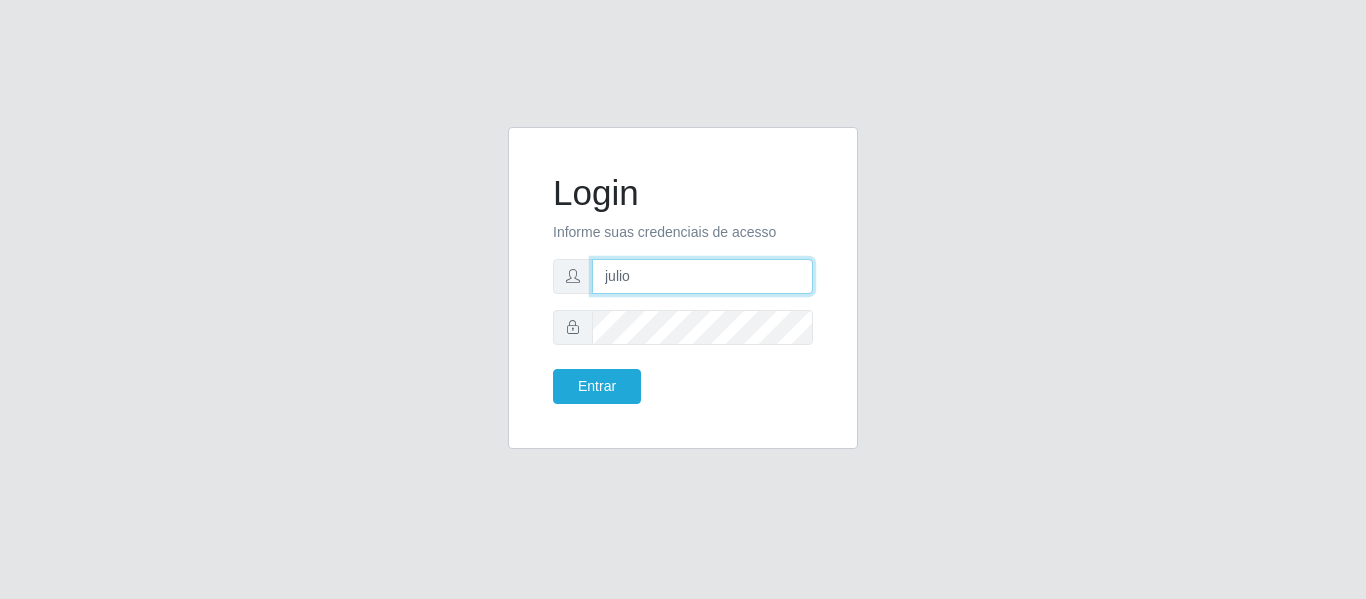 type on "juliomarques@queiroz" 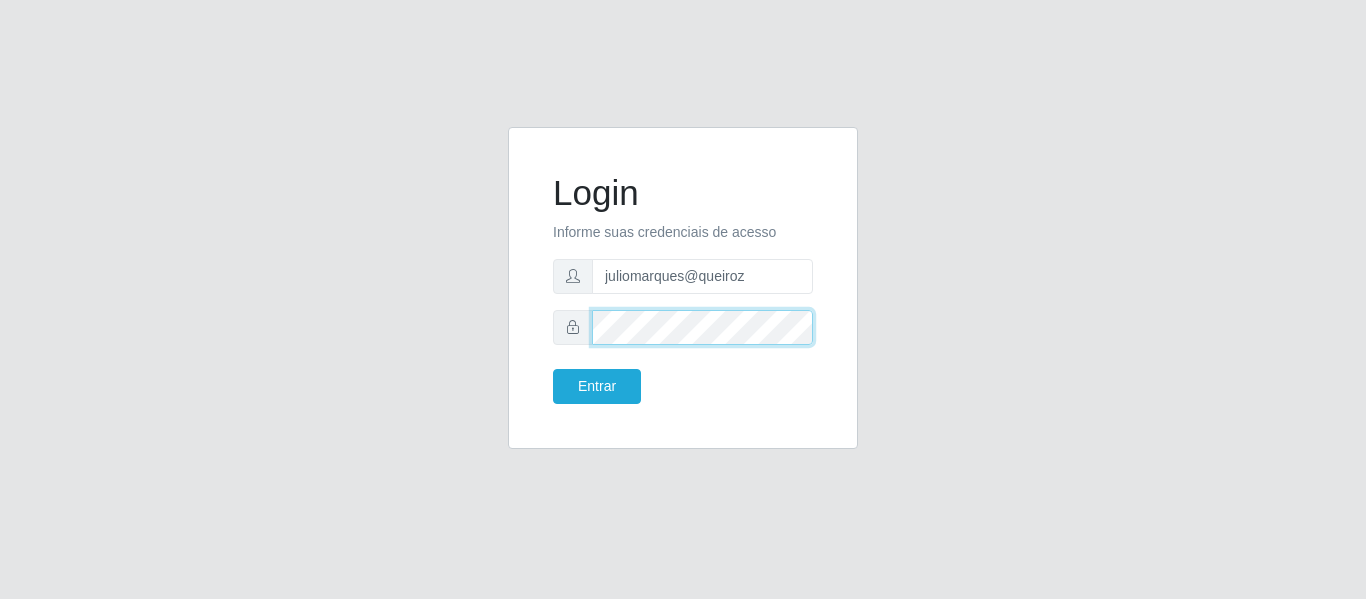click on "Login Informe suas credenciais de acesso juliomarques@queiroz Entrar" at bounding box center (683, 288) 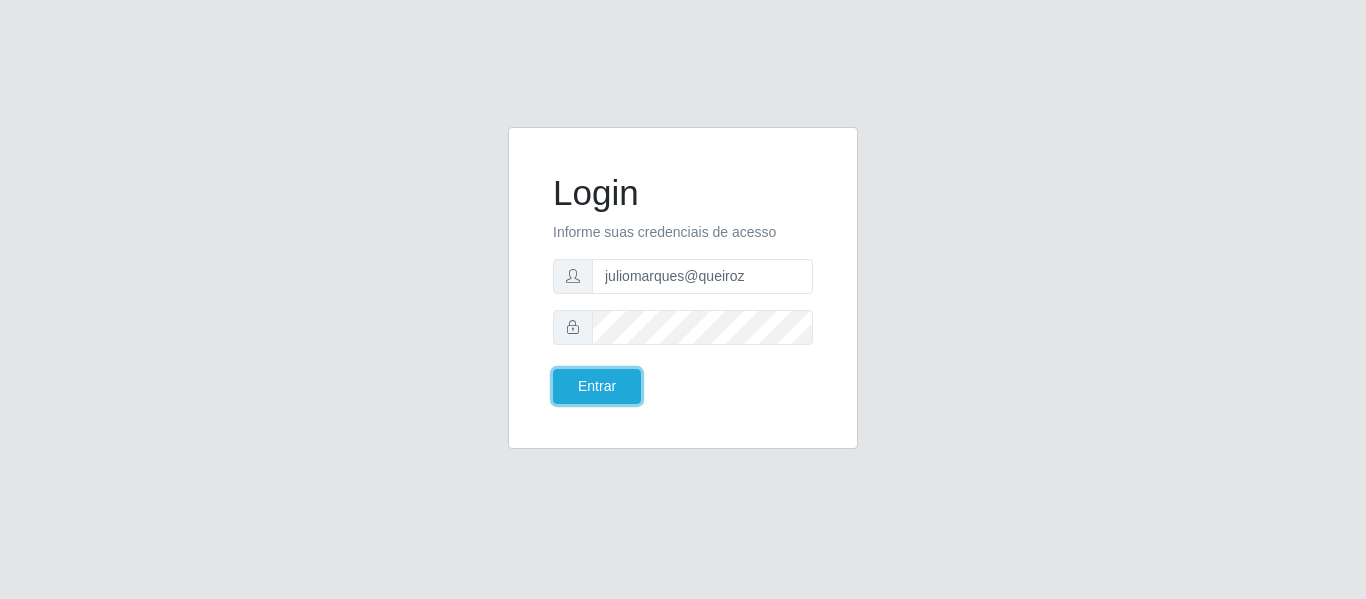 type 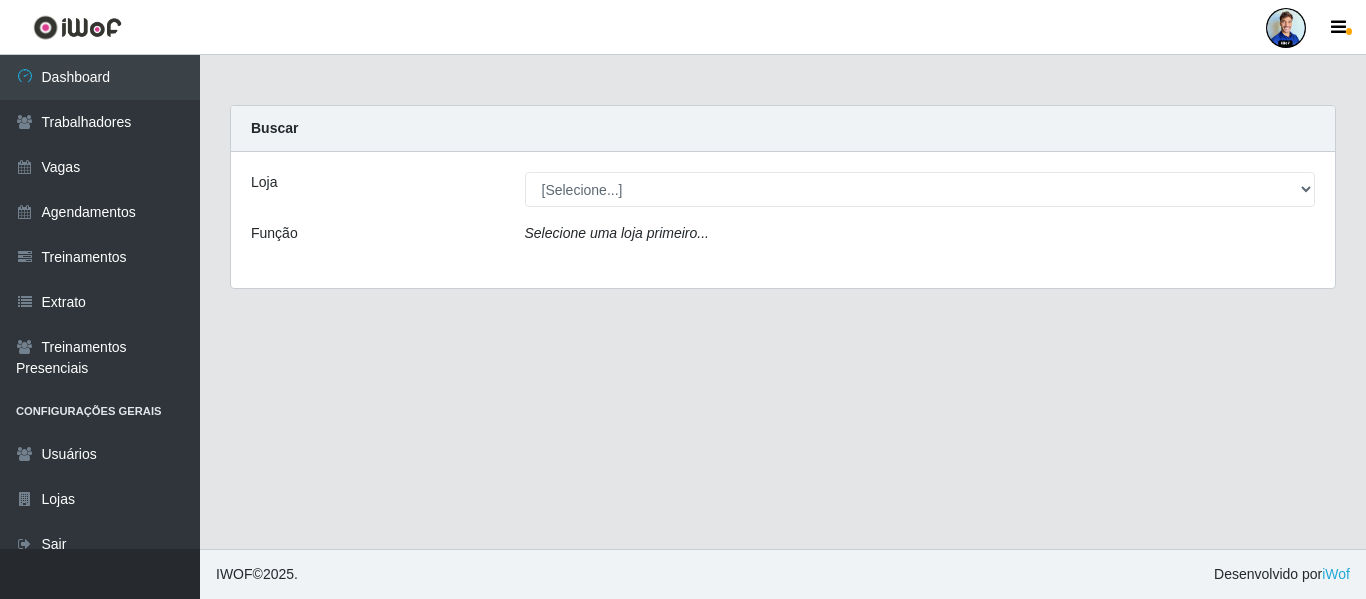 click on "Loja [Selecione...] Hiper Queiroz - Nova Betânia Queiroz [GEOGRAPHIC_DATA] - Catolé do Rocha Queiroz [GEOGRAPHIC_DATA] - [GEOGRAPHIC_DATA] [PERSON_NAME] [GEOGRAPHIC_DATA] - [GEOGRAPHIC_DATA] [GEOGRAPHIC_DATA] [GEOGRAPHIC_DATA] - [GEOGRAPHIC_DATA] [GEOGRAPHIC_DATA] [GEOGRAPHIC_DATA] - [GEOGRAPHIC_DATA] [GEOGRAPHIC_DATA] [GEOGRAPHIC_DATA] - [GEOGRAPHIC_DATA] Função Selecione uma loja primeiro..." at bounding box center [783, 220] 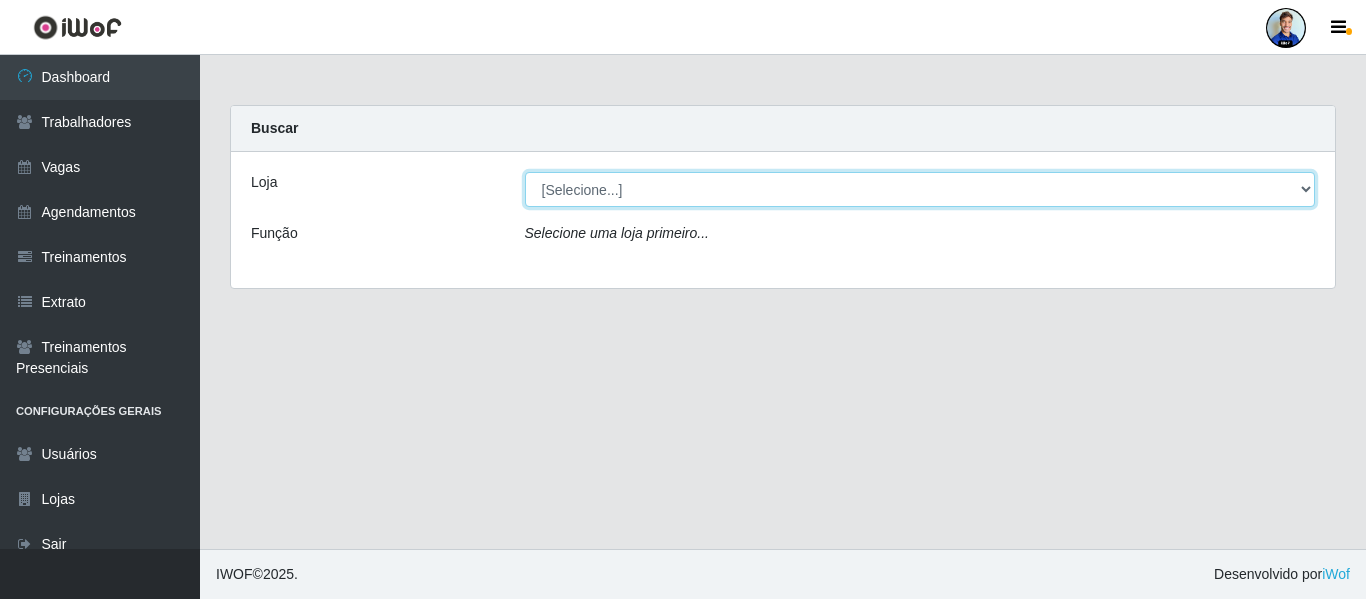 click on "[Selecione...] Hiper Queiroz - [GEOGRAPHIC_DATA] Queiroz [GEOGRAPHIC_DATA] - [GEOGRAPHIC_DATA] do Rocha Queiroz [GEOGRAPHIC_DATA] - [GEOGRAPHIC_DATA] [PERSON_NAME] [GEOGRAPHIC_DATA] - [GEOGRAPHIC_DATA] [GEOGRAPHIC_DATA] [GEOGRAPHIC_DATA] - [GEOGRAPHIC_DATA] [GEOGRAPHIC_DATA] [GEOGRAPHIC_DATA] - [GEOGRAPHIC_DATA] [GEOGRAPHIC_DATA] [GEOGRAPHIC_DATA] - [GEOGRAPHIC_DATA]" at bounding box center [920, 189] 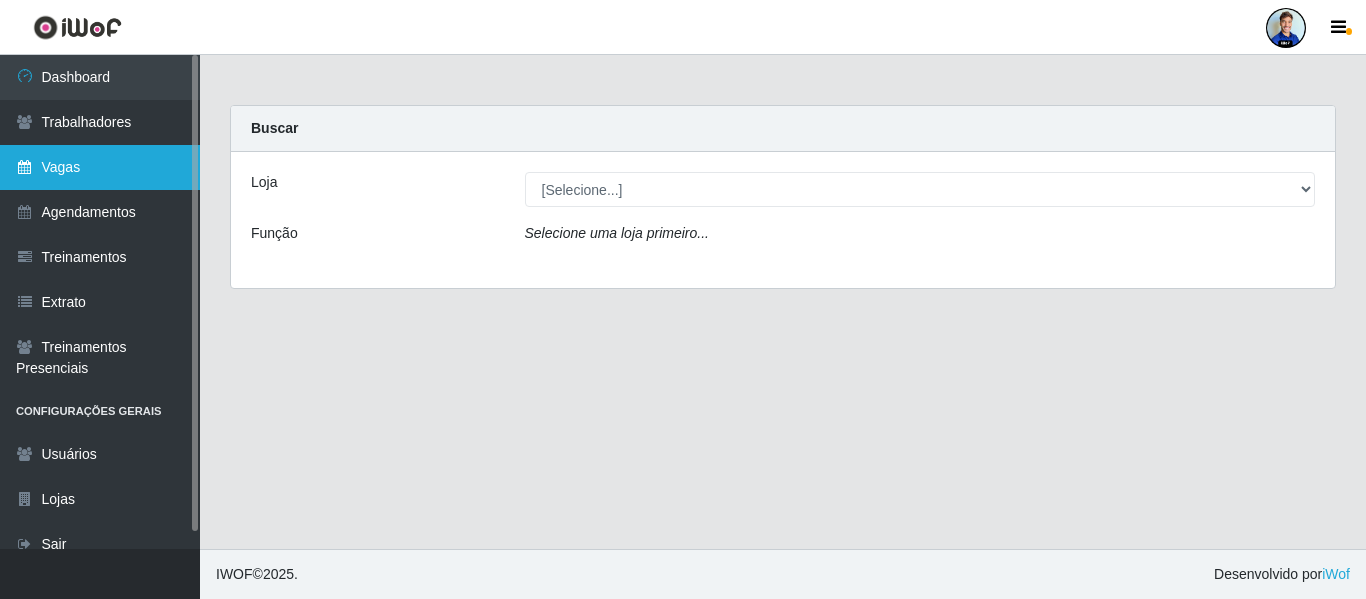 click on "Vagas" at bounding box center (100, 167) 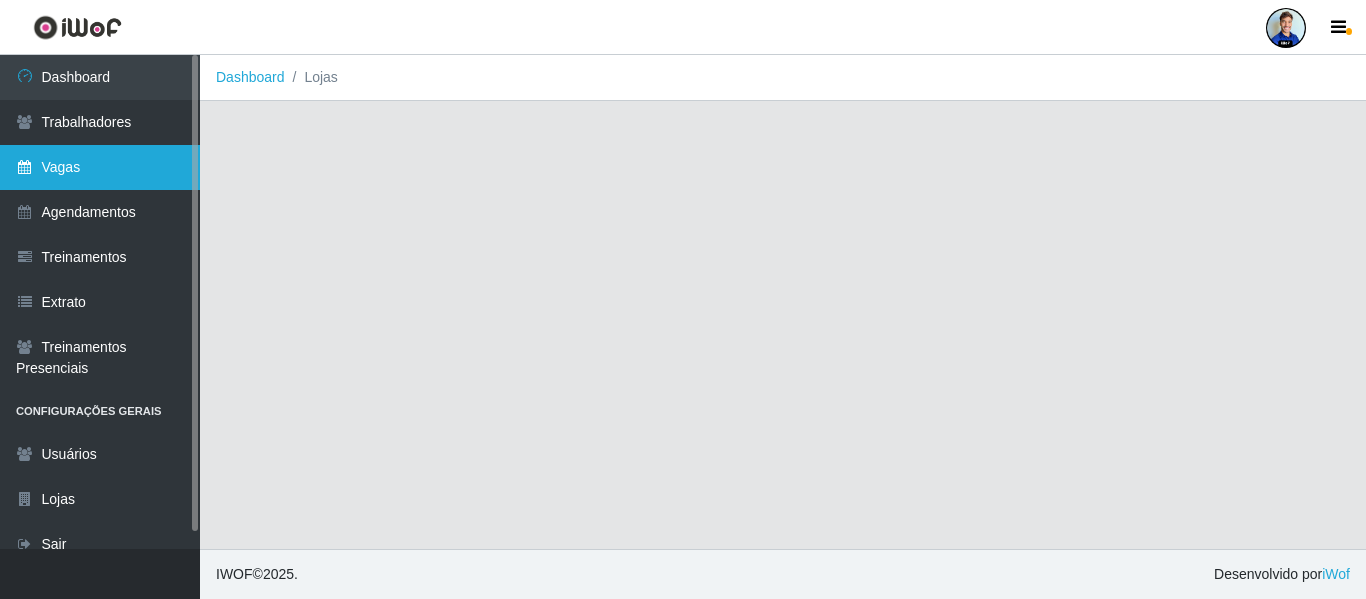 click on "Vagas" at bounding box center [100, 167] 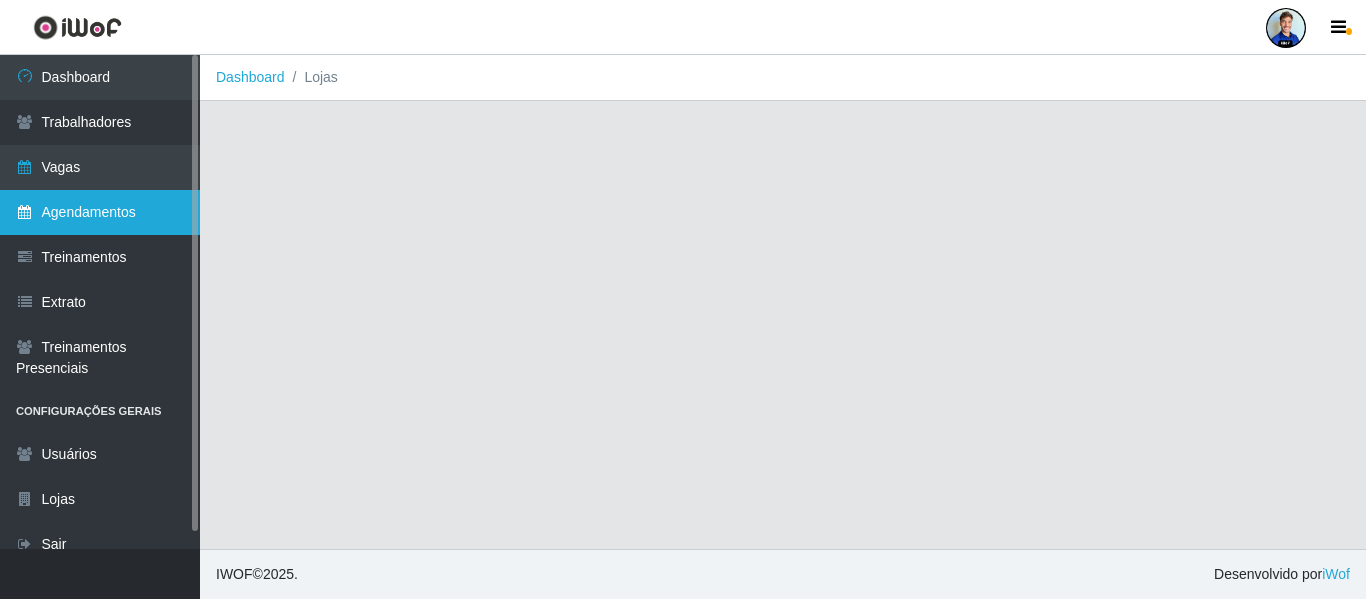 click on "Agendamentos" at bounding box center (100, 212) 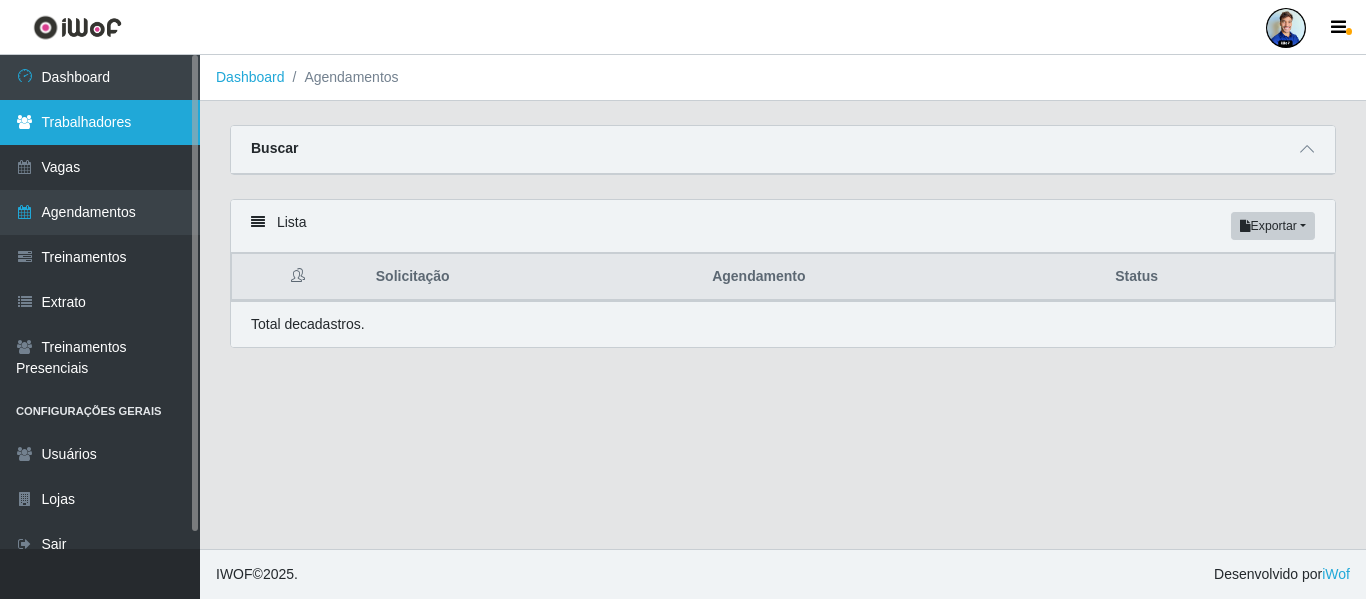 click on "Trabalhadores" at bounding box center [100, 122] 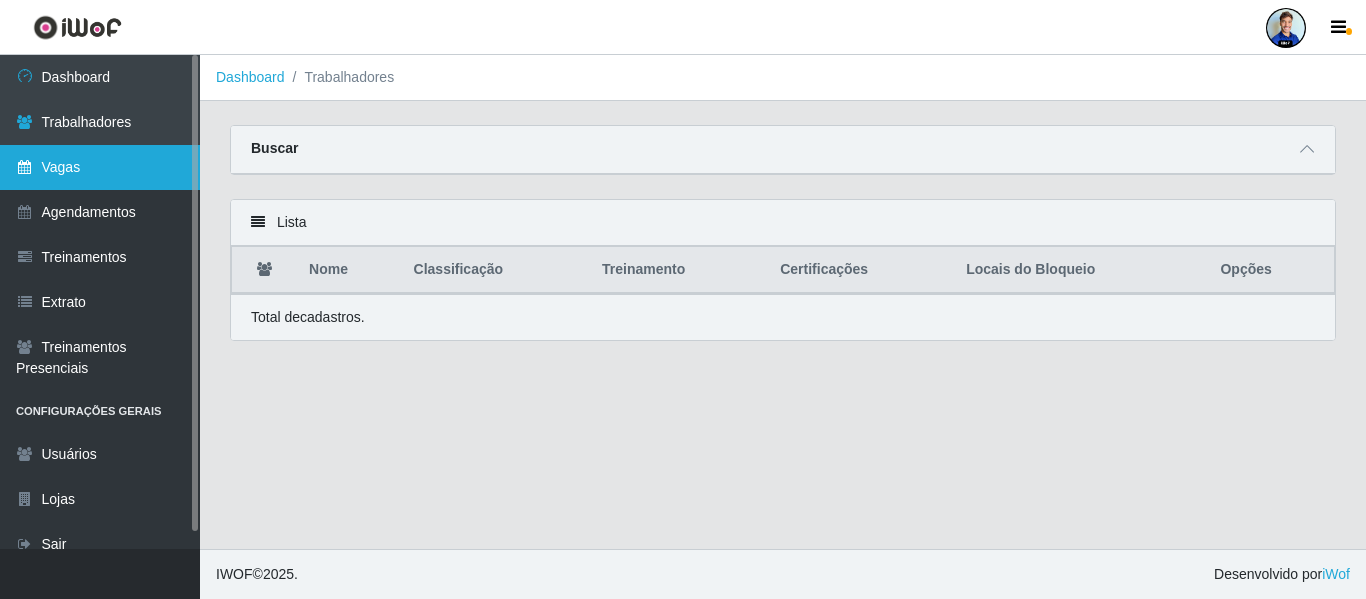 click on "Vagas" at bounding box center [100, 167] 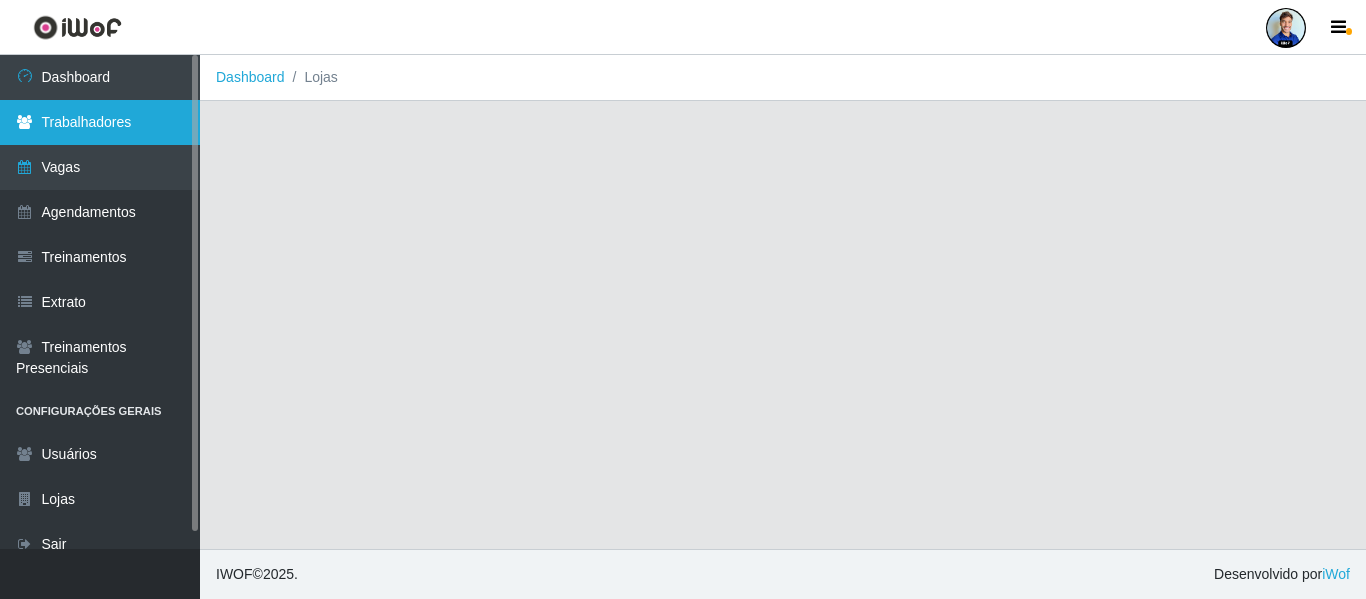 click on "Trabalhadores" at bounding box center [100, 122] 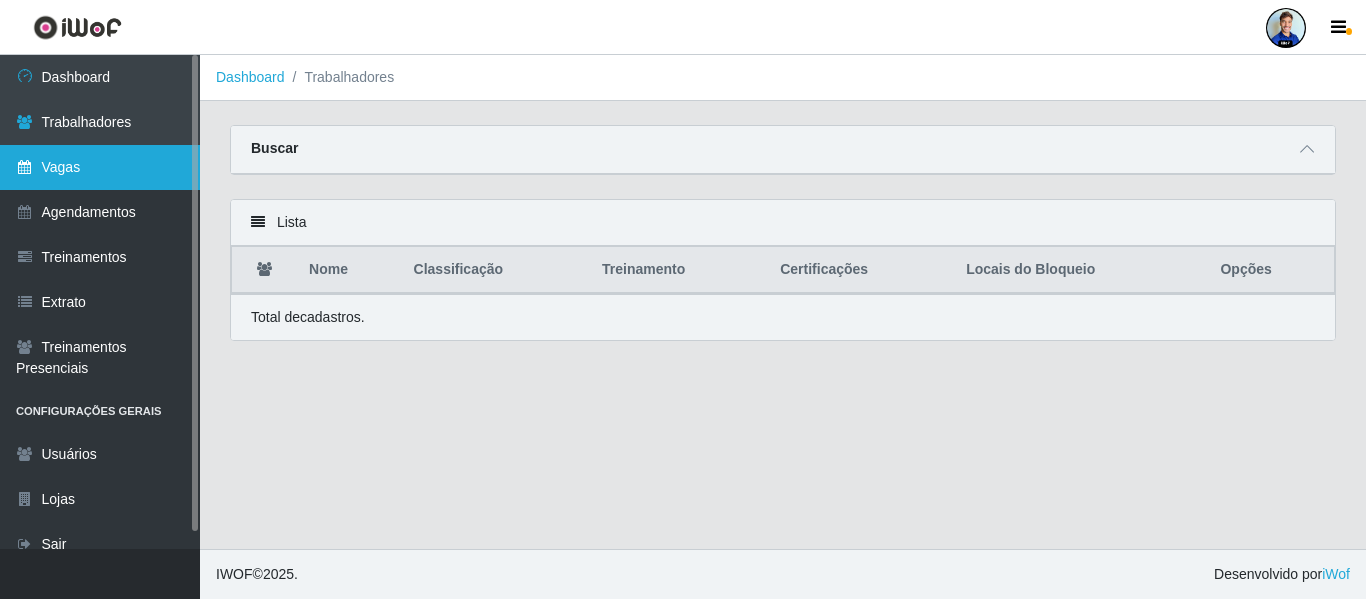 click on "Vagas" at bounding box center (100, 167) 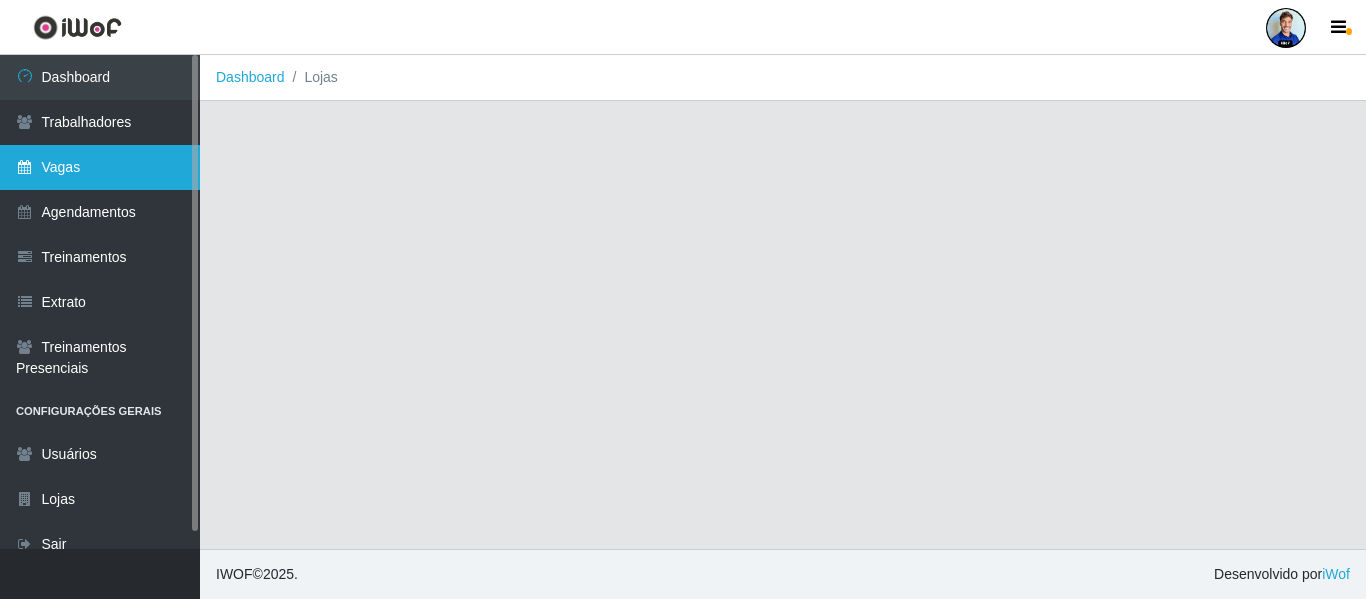click on "Vagas" at bounding box center [100, 167] 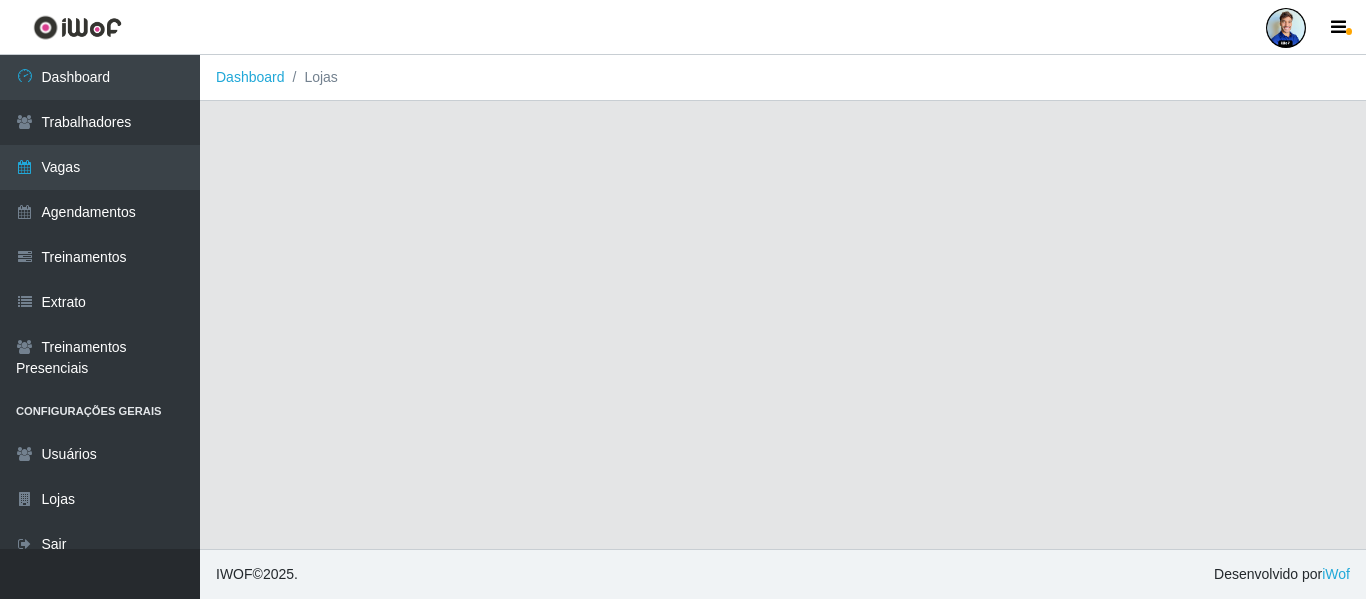 drag, startPoint x: 102, startPoint y: 159, endPoint x: 90, endPoint y: -63, distance: 222.32408 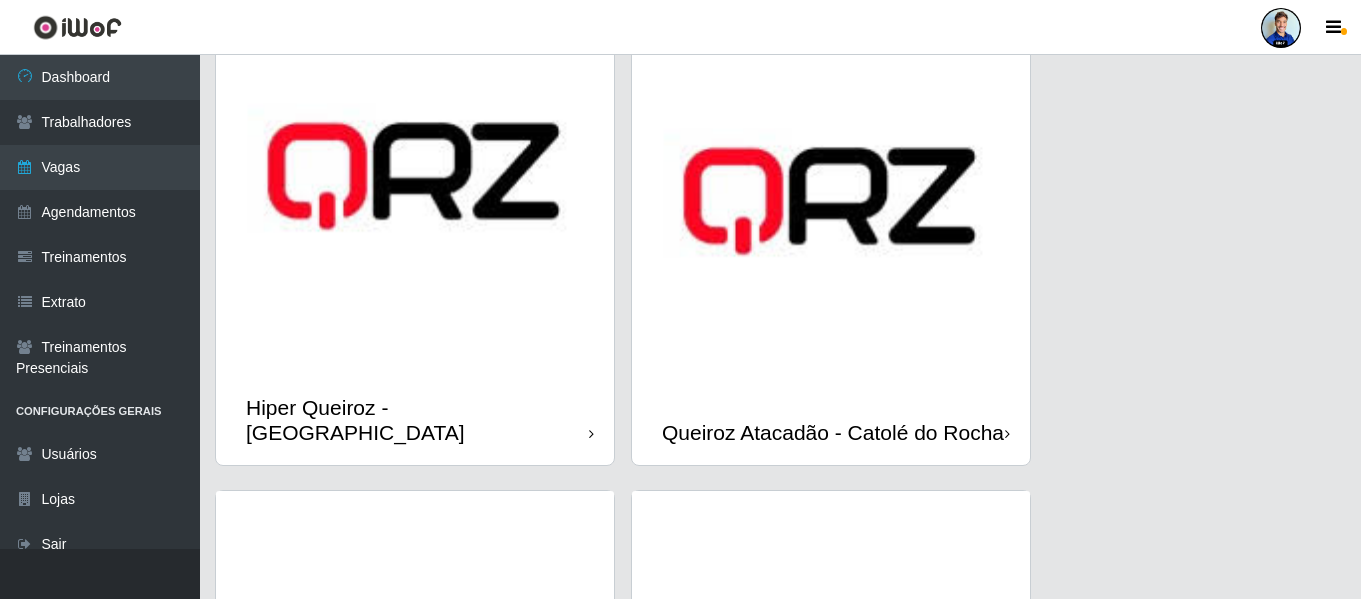 scroll, scrollTop: 124, scrollLeft: 0, axis: vertical 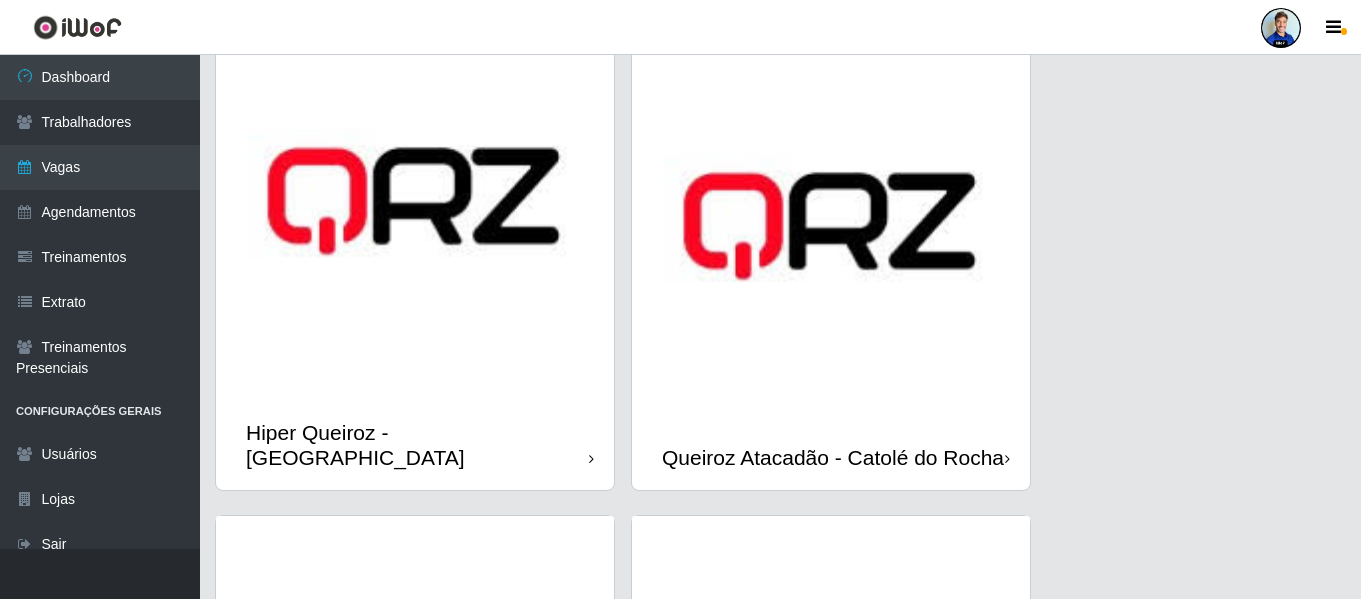 click at bounding box center (831, 226) 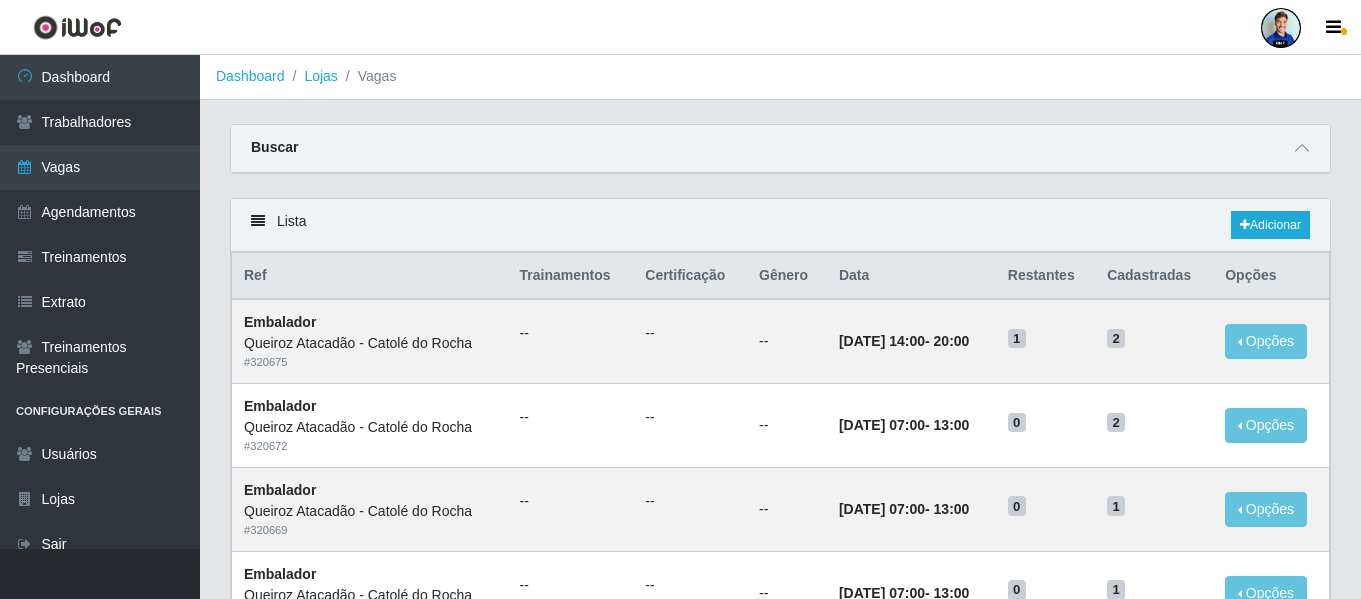 scroll, scrollTop: 0, scrollLeft: 0, axis: both 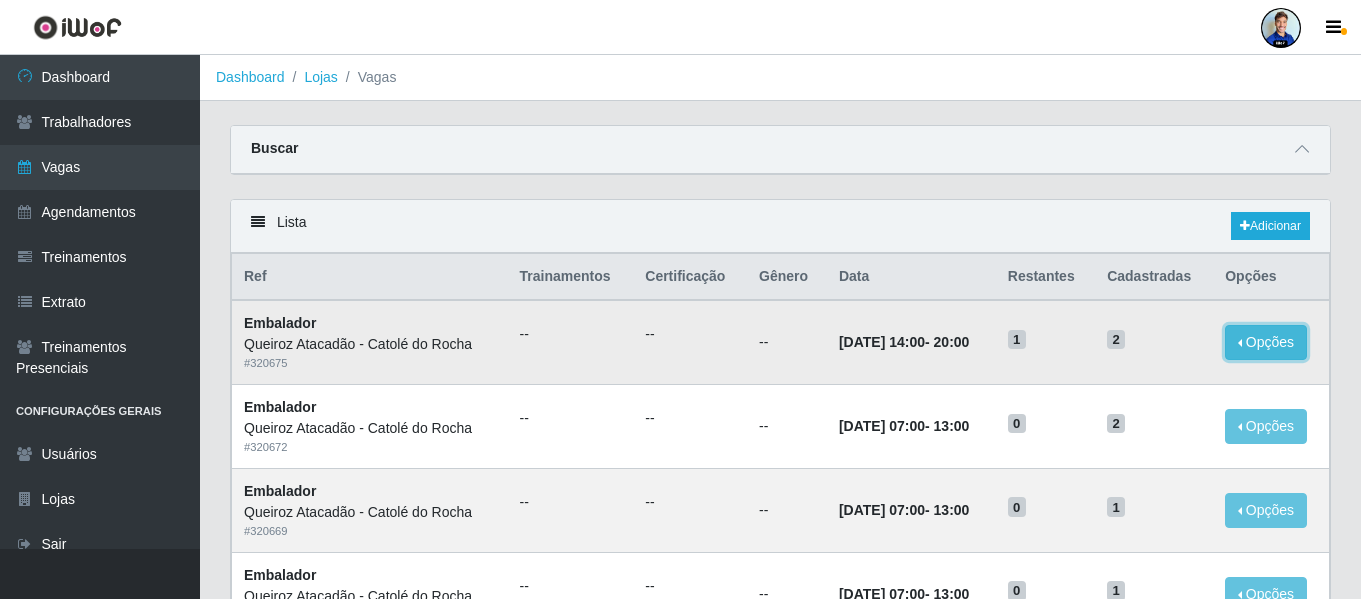 click on "Opções" at bounding box center (1266, 342) 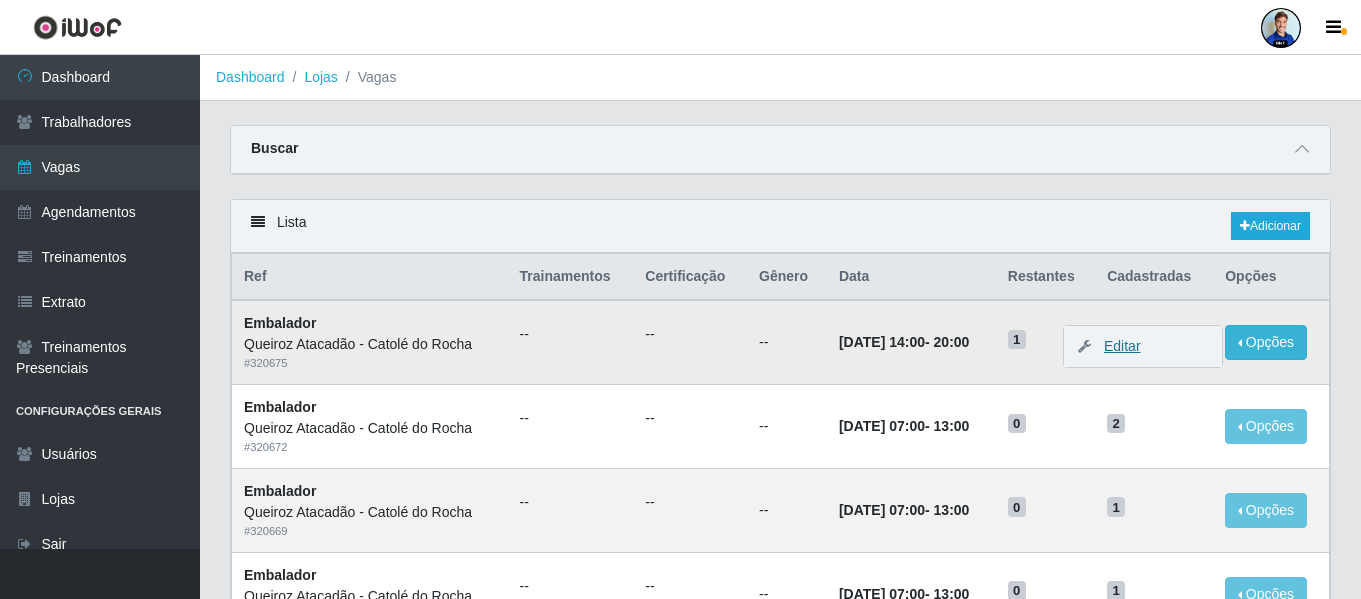 click on "Editar" at bounding box center [1112, 346] 